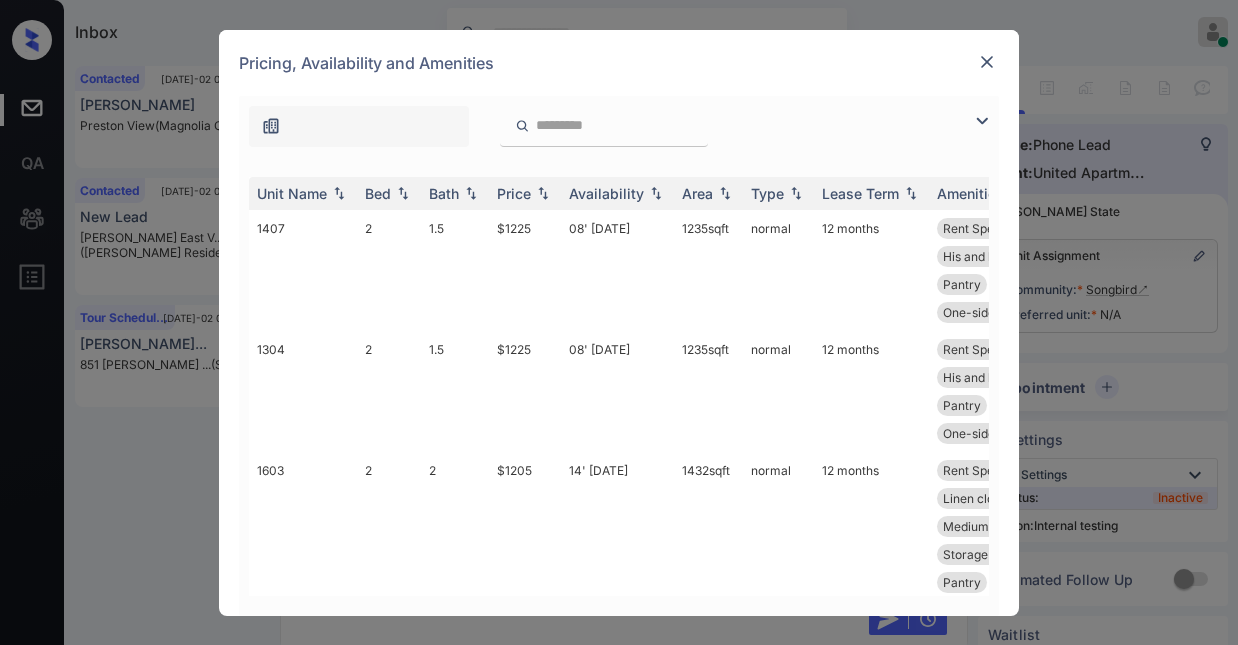 click at bounding box center (982, 121) 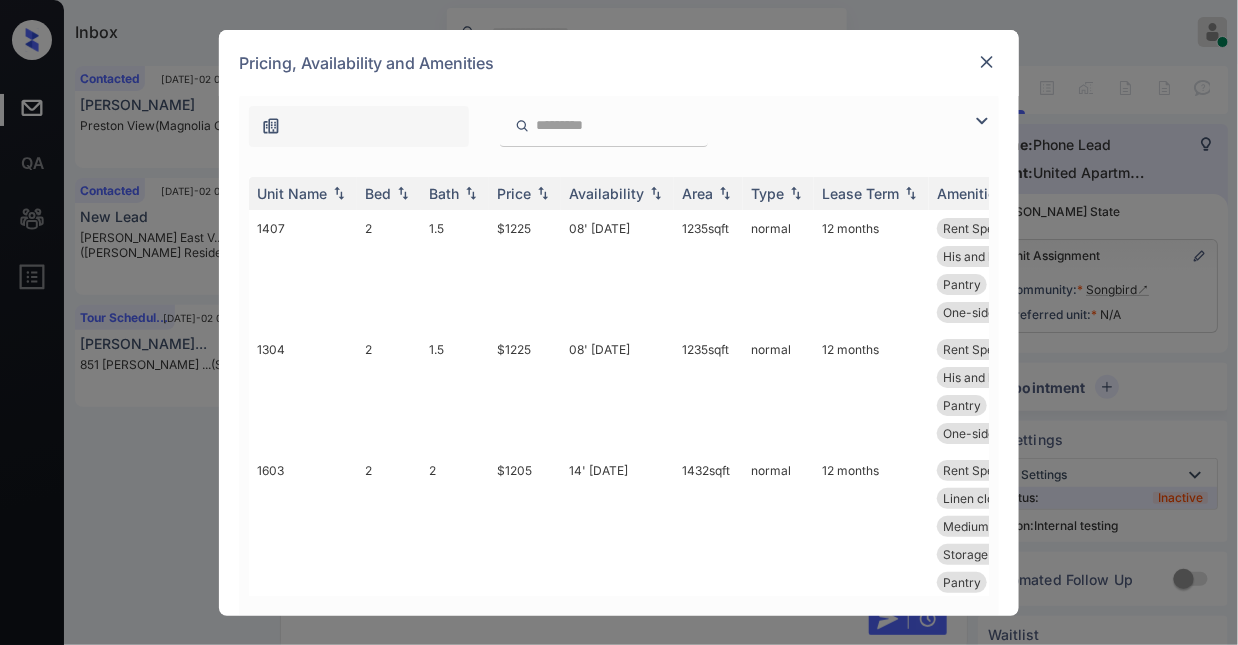 scroll, scrollTop: 2517, scrollLeft: 0, axis: vertical 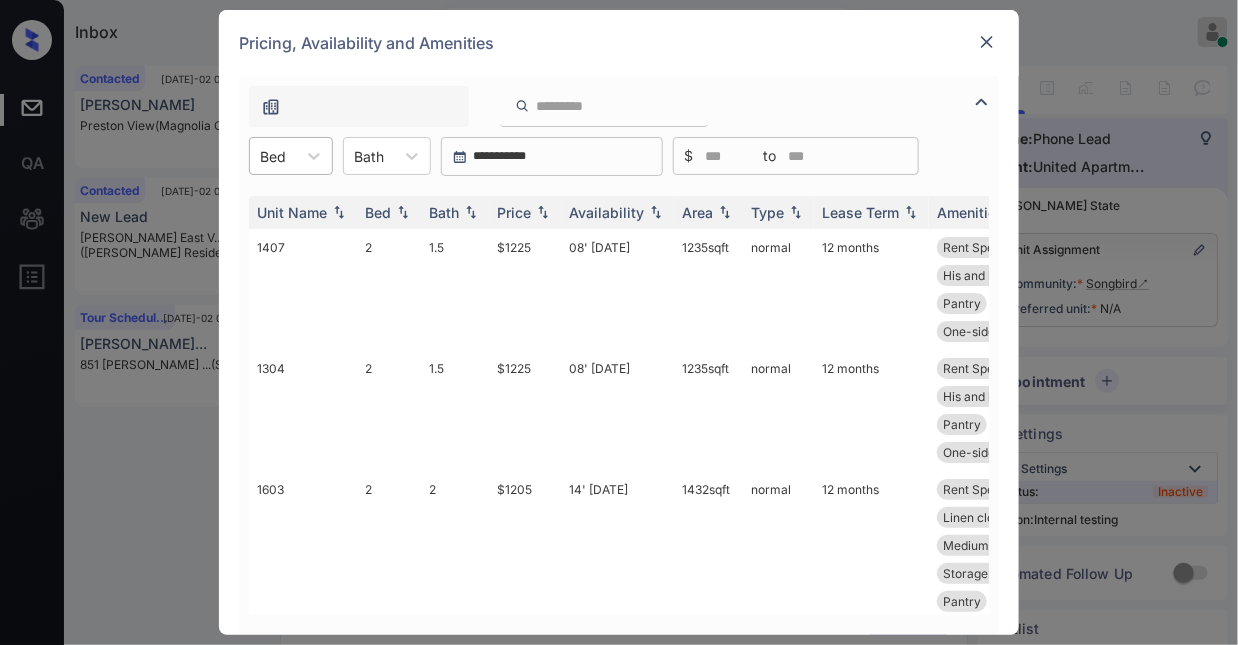 click at bounding box center [273, 156] 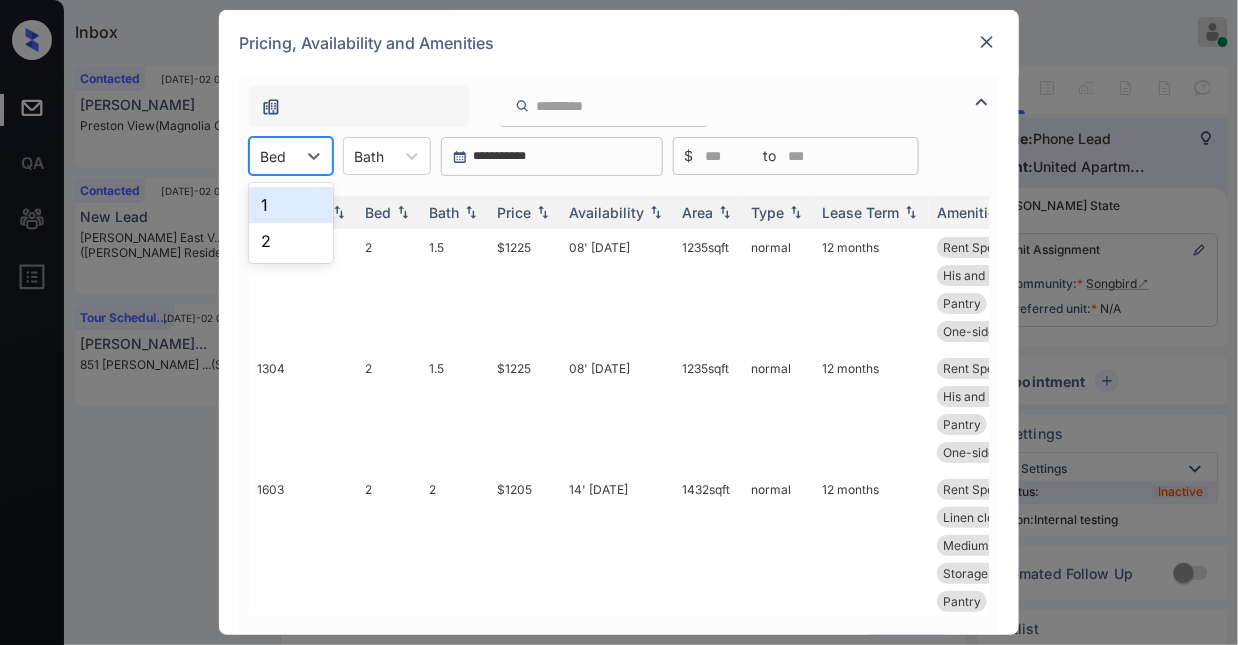 click on "1" at bounding box center (291, 205) 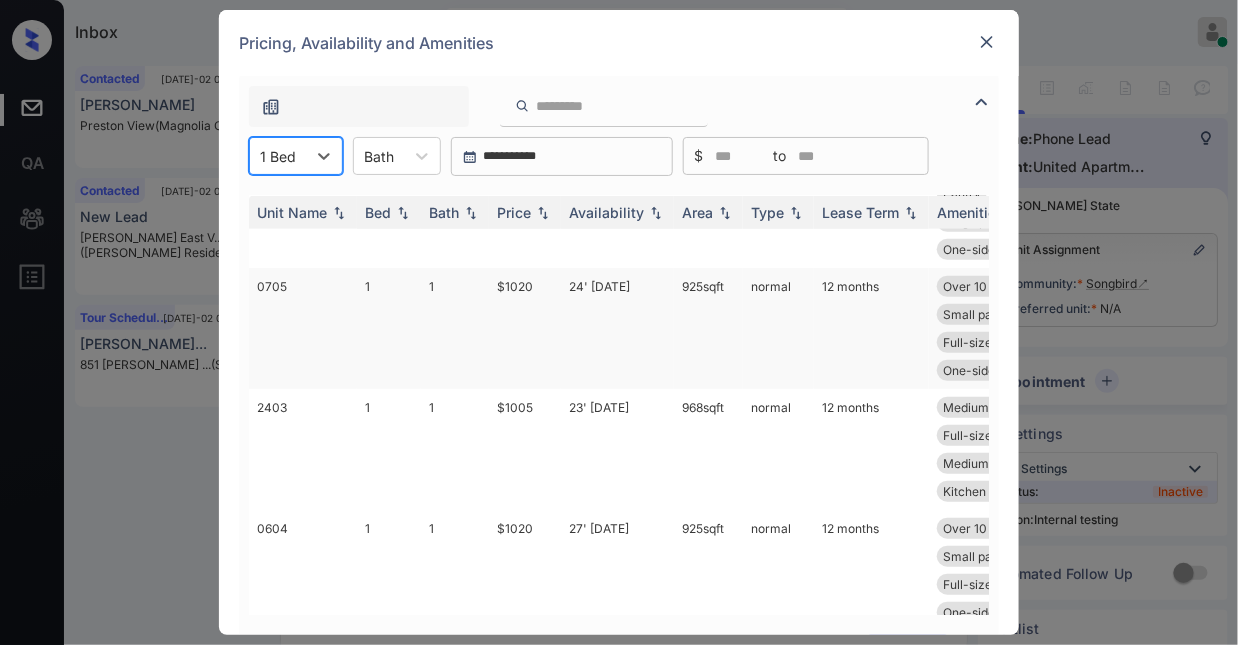 scroll, scrollTop: 363, scrollLeft: 0, axis: vertical 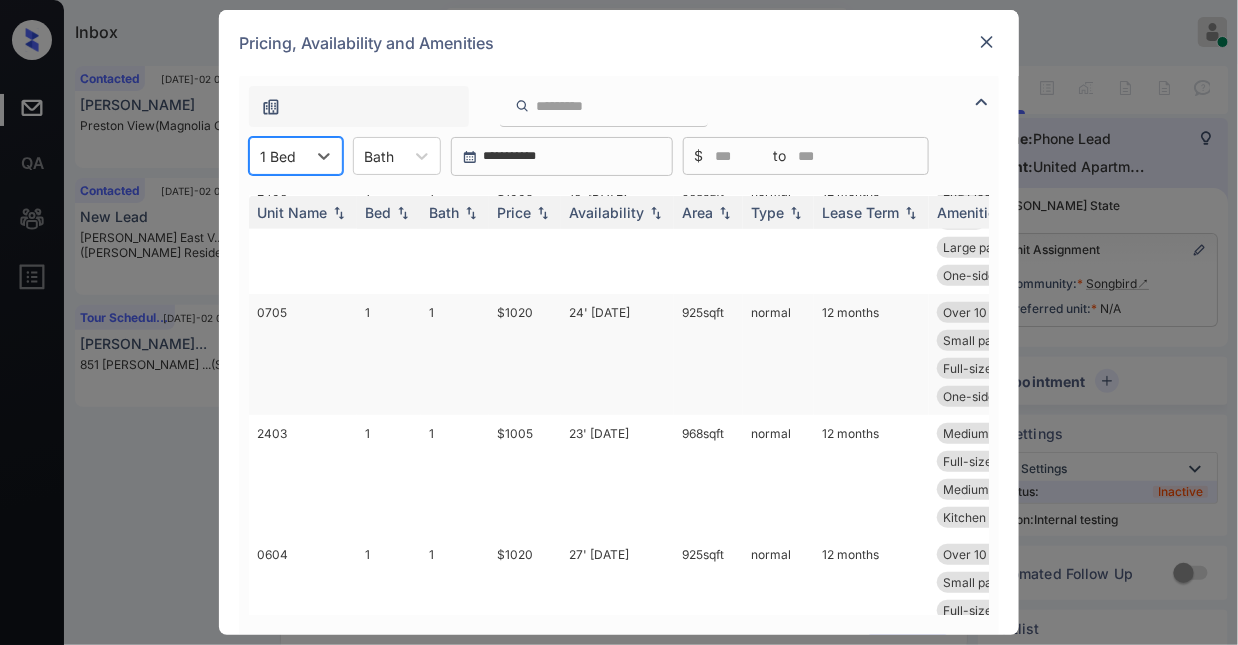 click on "$1020" at bounding box center (525, 354) 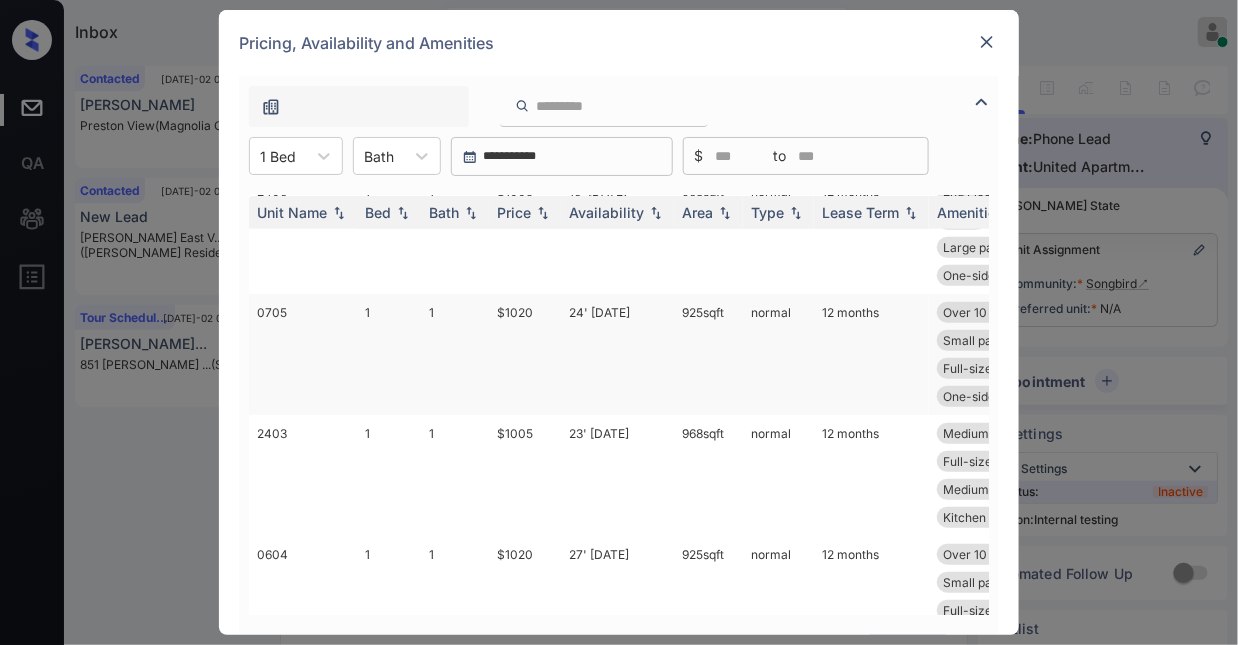 click on "$1020" at bounding box center (525, 354) 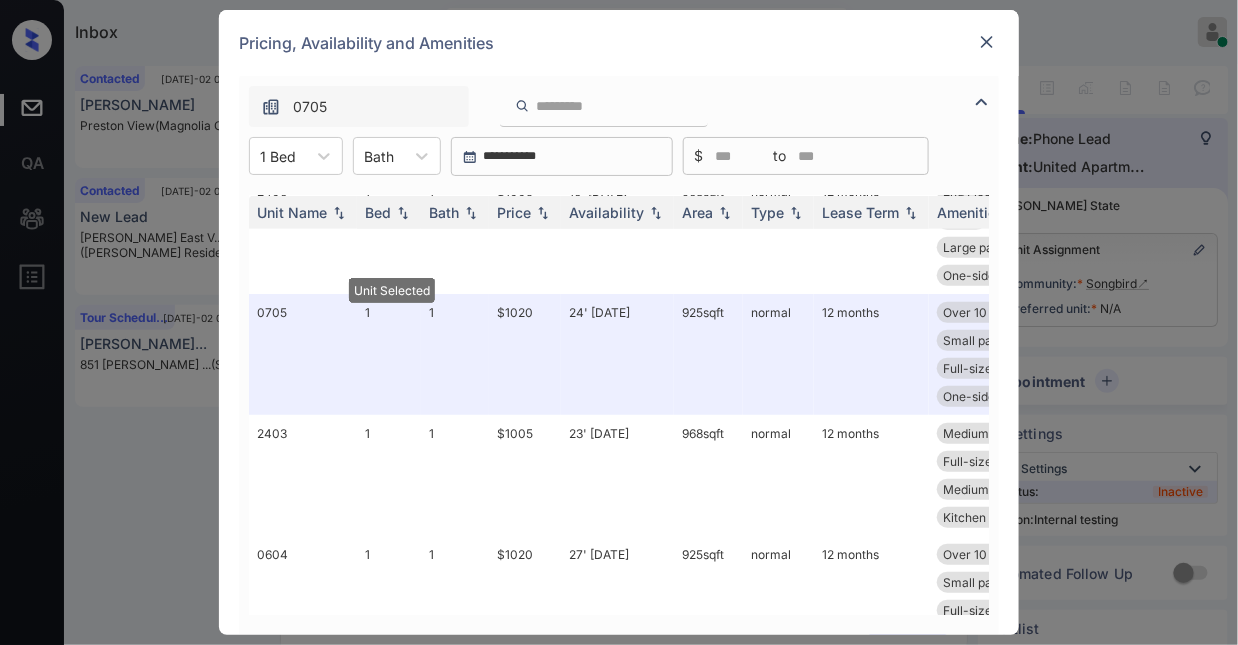 click at bounding box center (987, 42) 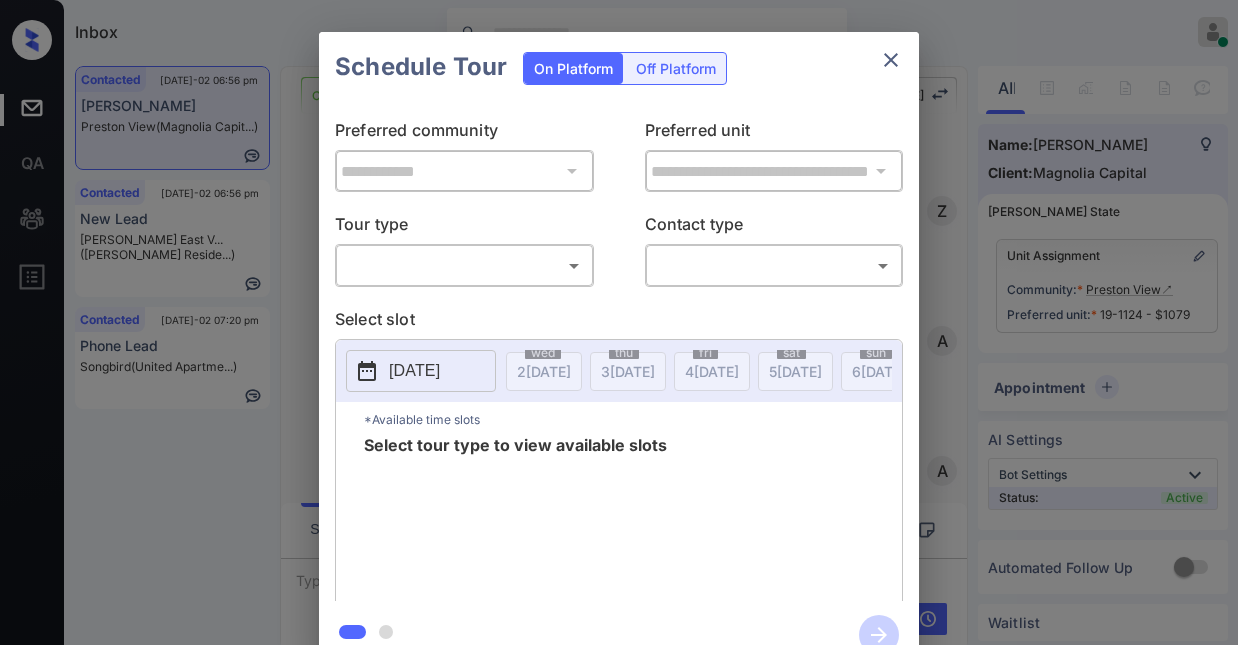 click on "Inbox Jezcil  Usanastre Online Set yourself   offline Set yourself   on break Profile Switch to  dark  mode Sign out Contacted [DATE]-02 06:56 pm   [PERSON_NAME] [PERSON_NAME] View  (Magnolia Capit...) Contacted [DATE]-02 06:56 pm   New Lead [PERSON_NAME] East V...  ([PERSON_NAME] Reside...) Contacted [DATE]-02 07:20 pm   Phone Lead Songbird  ([GEOGRAPHIC_DATA]...) Contacted Lost Lead Sentiment: Angry Upon sliding the acknowledgement:  Lead will move to lost stage. * ​ SMS and call option will be set to opt out. AFM will be turned off for the lead. [PERSON_NAME] New Message [PERSON_NAME] Lead transferred to leasing agent: [PERSON_NAME] [DATE] 07:07 pm  Sync'd w  knock Z New Message Agent Lead created via webhook in Inbound stage. [DATE] 07:07 pm A New Message Agent AFM Request sent to [PERSON_NAME]. [DATE] 07:07 pm A New Message Agent Notes Note: Structured Note:
Move In Date: [DATE]
[DATE] 07:07 pm A New Message [PERSON_NAME] Lead Details Updated
Move In Date:  [DATE]
[DATE] 07:07 pm K New Message [PERSON_NAME] From:   To:   Hi [PERSON_NAME]," at bounding box center (619, 322) 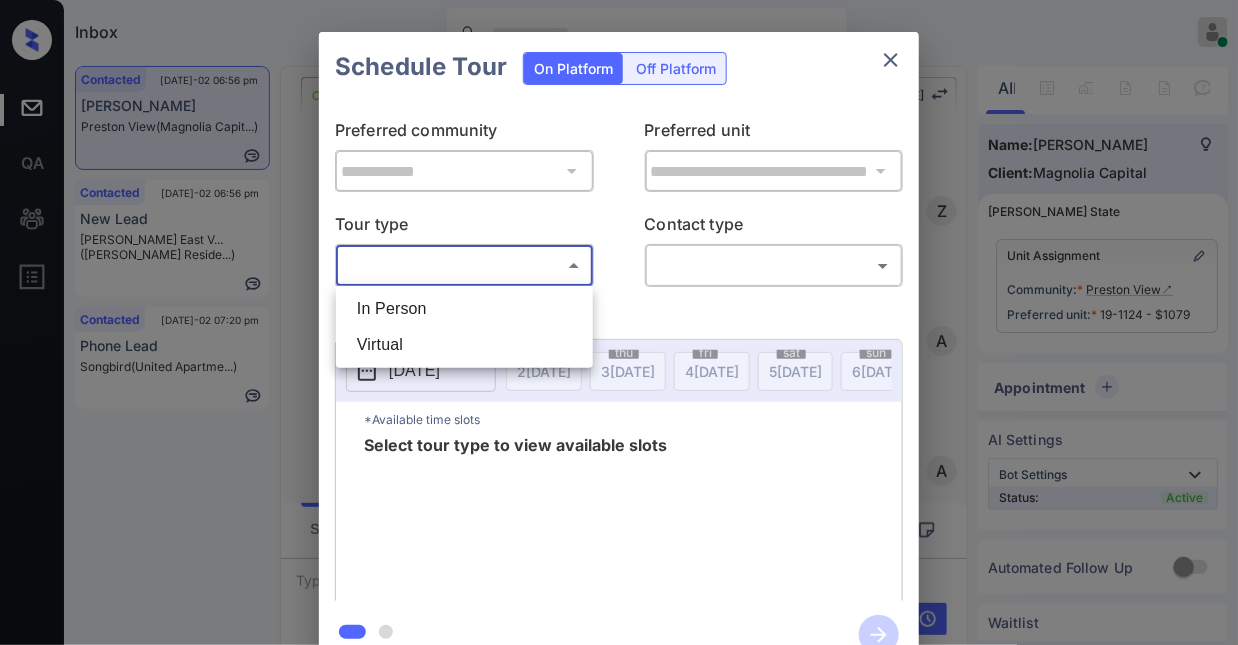 scroll, scrollTop: 13160, scrollLeft: 0, axis: vertical 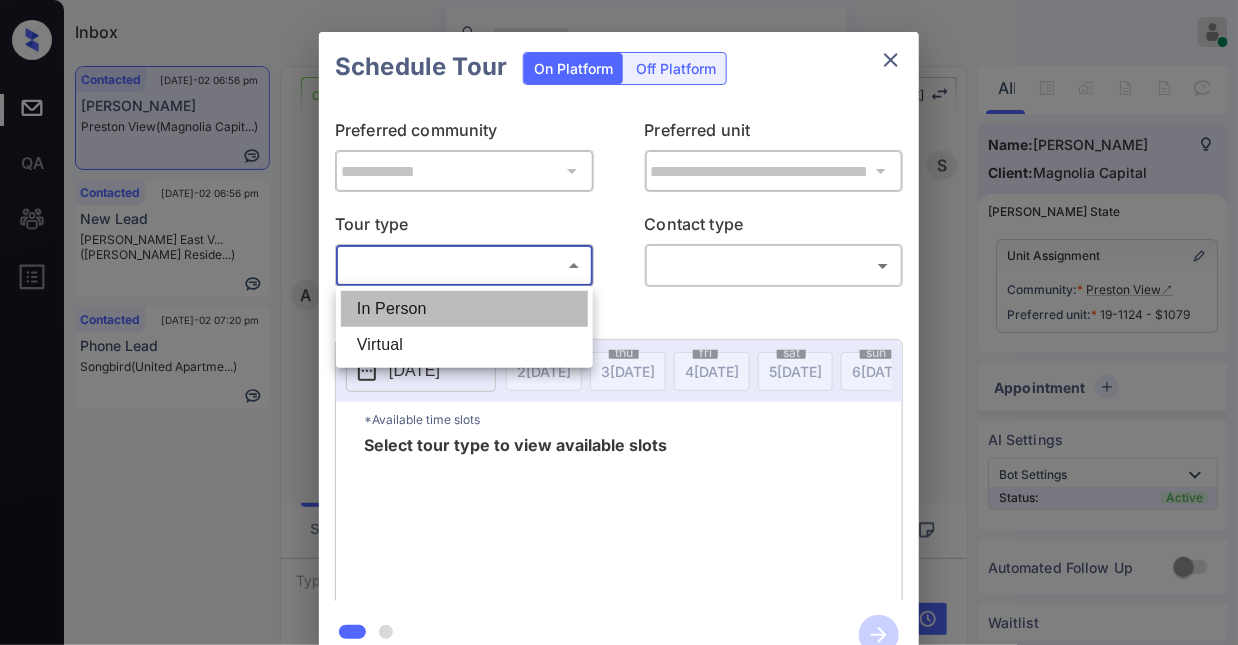drag, startPoint x: 420, startPoint y: 301, endPoint x: 435, endPoint y: 276, distance: 29.15476 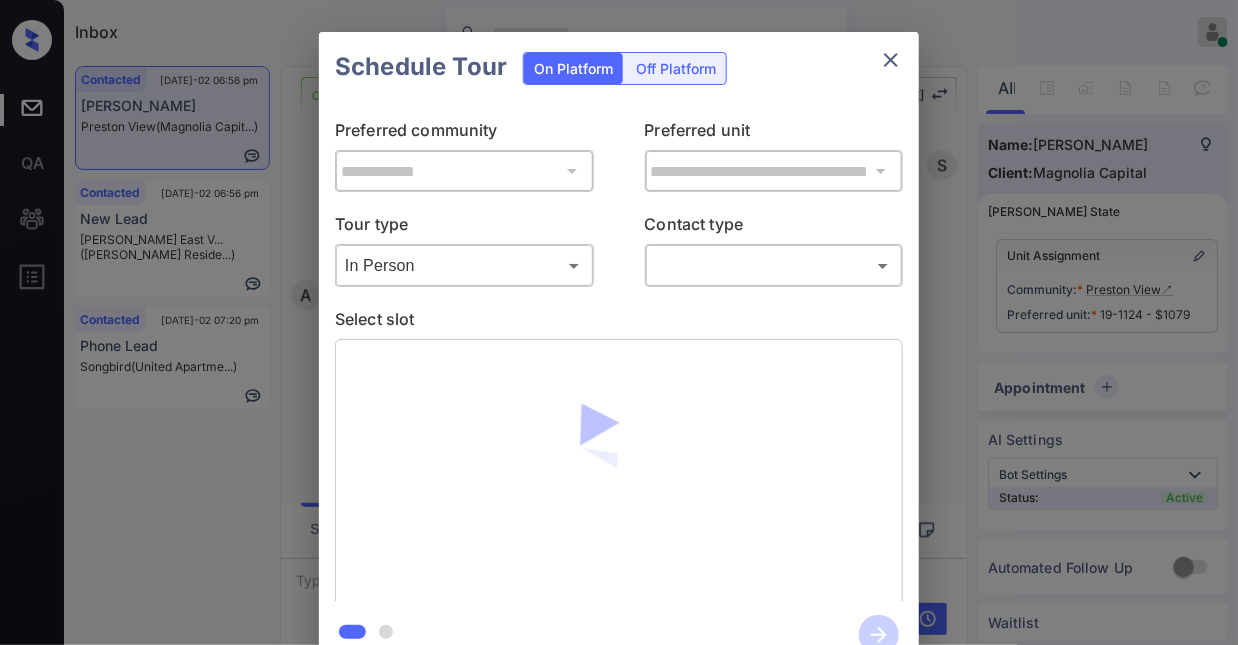 click on "**********" at bounding box center (619, 350) 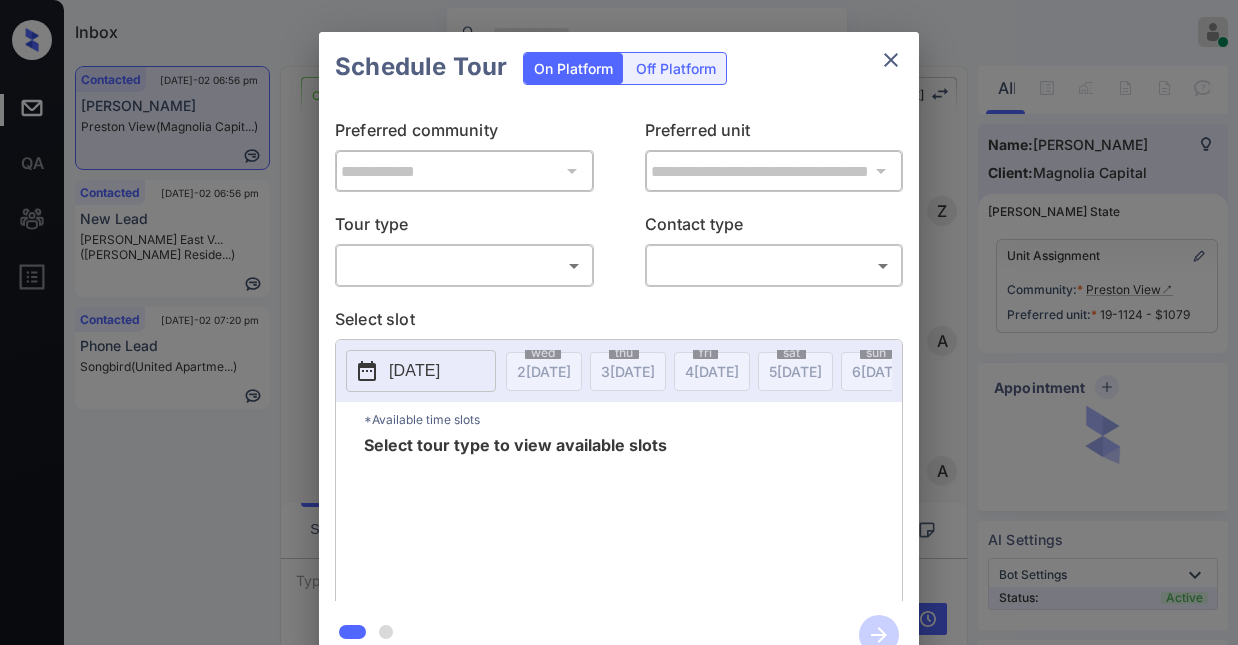 scroll, scrollTop: 0, scrollLeft: 0, axis: both 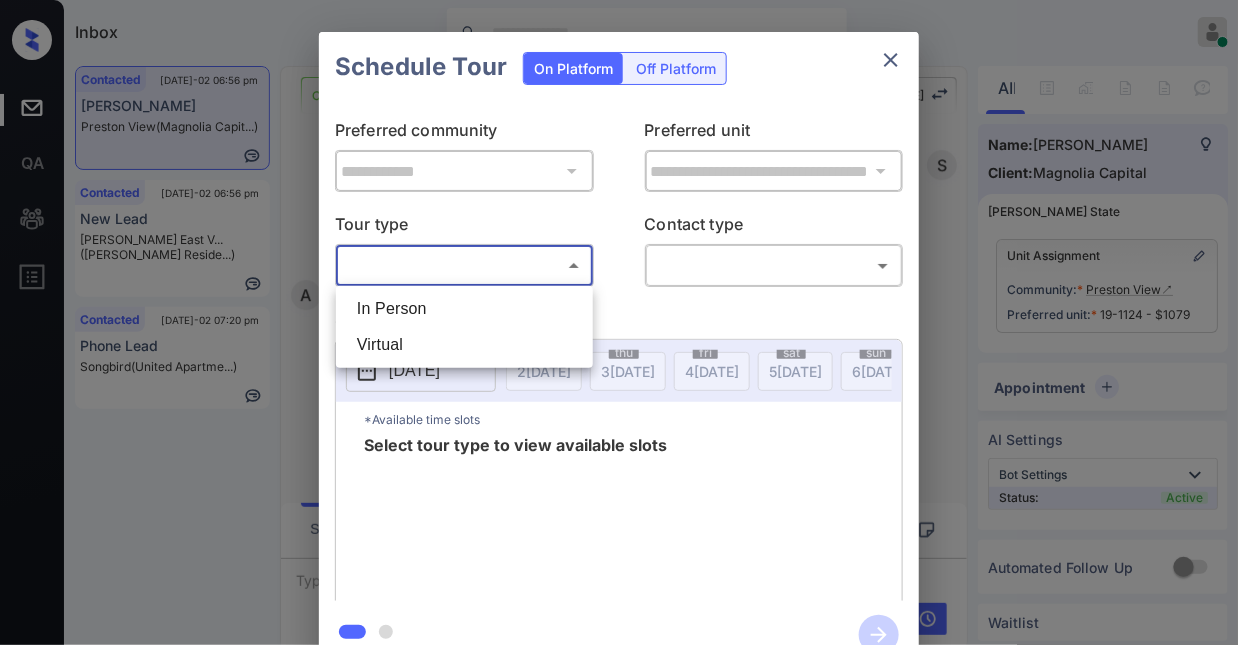 click on "Inbox Jezcil  Usanastre Online Set yourself   offline Set yourself   on break Profile Switch to  dark  mode Sign out Contacted [DATE]-02 06:56 pm   [PERSON_NAME] [PERSON_NAME] View  (Magnolia Capit...) Contacted [DATE]-02 06:56 pm   New Lead [PERSON_NAME] East V...  ([PERSON_NAME] Reside...) Contacted [DATE]-02 07:20 pm   Phone Lead Songbird  ([GEOGRAPHIC_DATA]...) Contacted Lost Lead Sentiment: Angry Upon sliding the acknowledgement:  Lead will move to lost stage. * ​ SMS and call option will be set to opt out. AFM will be turned off for the lead. [PERSON_NAME] New Message [PERSON_NAME] Lead transferred to leasing agent: [PERSON_NAME] [DATE] 07:07 pm  Sync'd w  knock Z New Message Agent Lead created via webhook in Inbound stage. [DATE] 07:07 pm A New Message Agent AFM Request sent to [PERSON_NAME]. [DATE] 07:07 pm A New Message Agent Notes Note: Structured Note:
Move In Date: [DATE]
[DATE] 07:07 pm A New Message [PERSON_NAME] Lead Details Updated
Move In Date:  [DATE]
[DATE] 07:07 pm K New Message [PERSON_NAME] From:   To:   Hi [PERSON_NAME]," at bounding box center (619, 322) 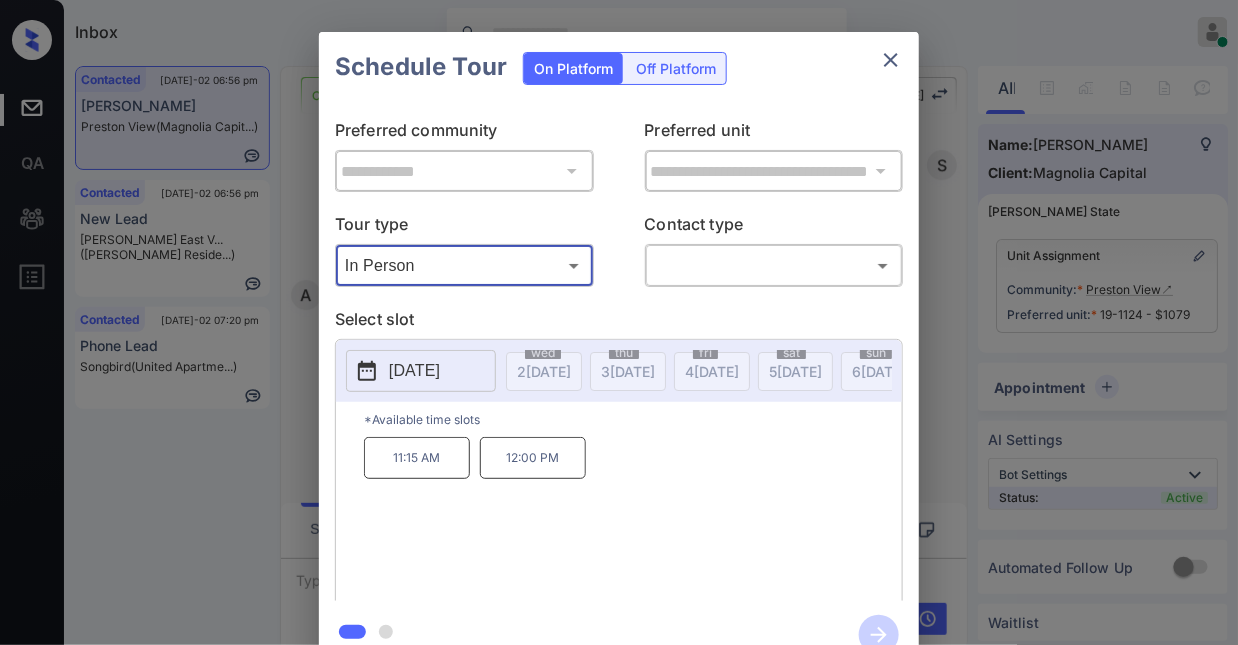type on "********" 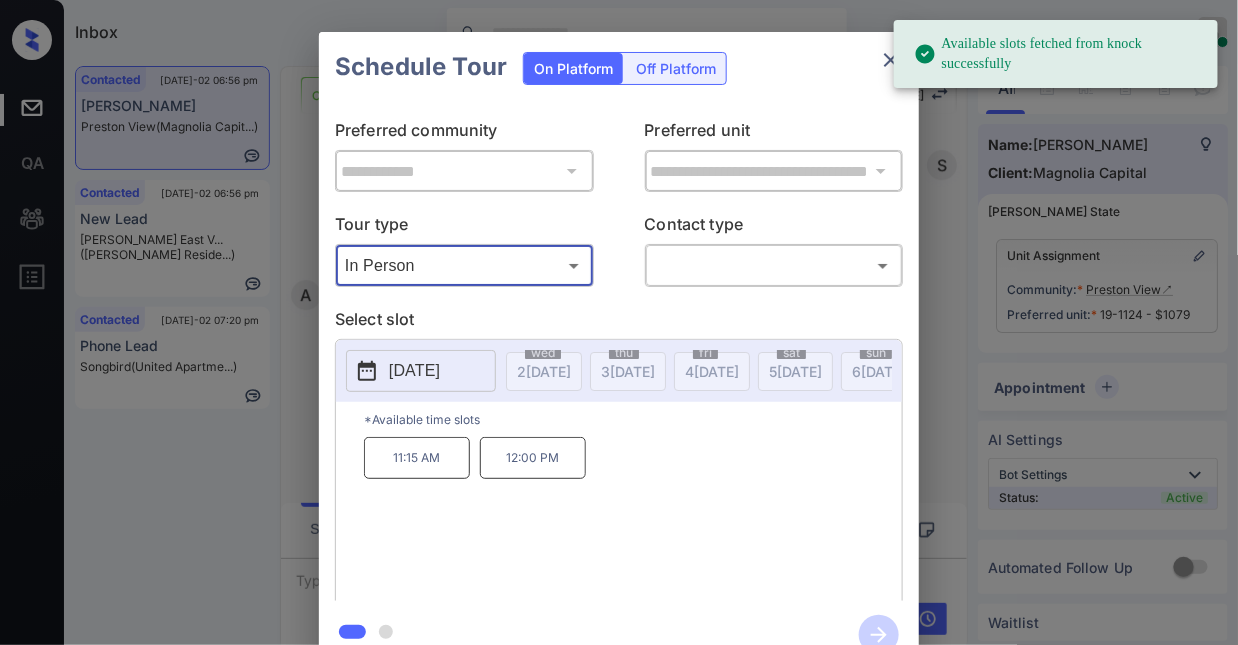 click on "[DATE]" at bounding box center (421, 371) 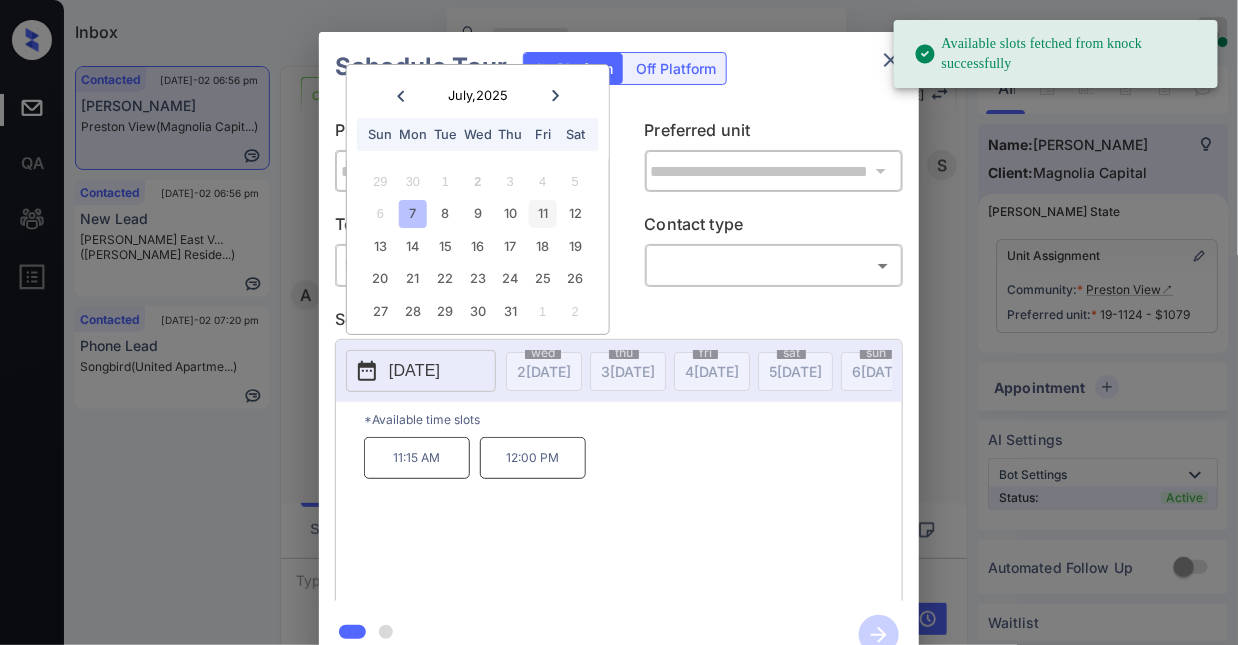 click on "11" at bounding box center [542, 213] 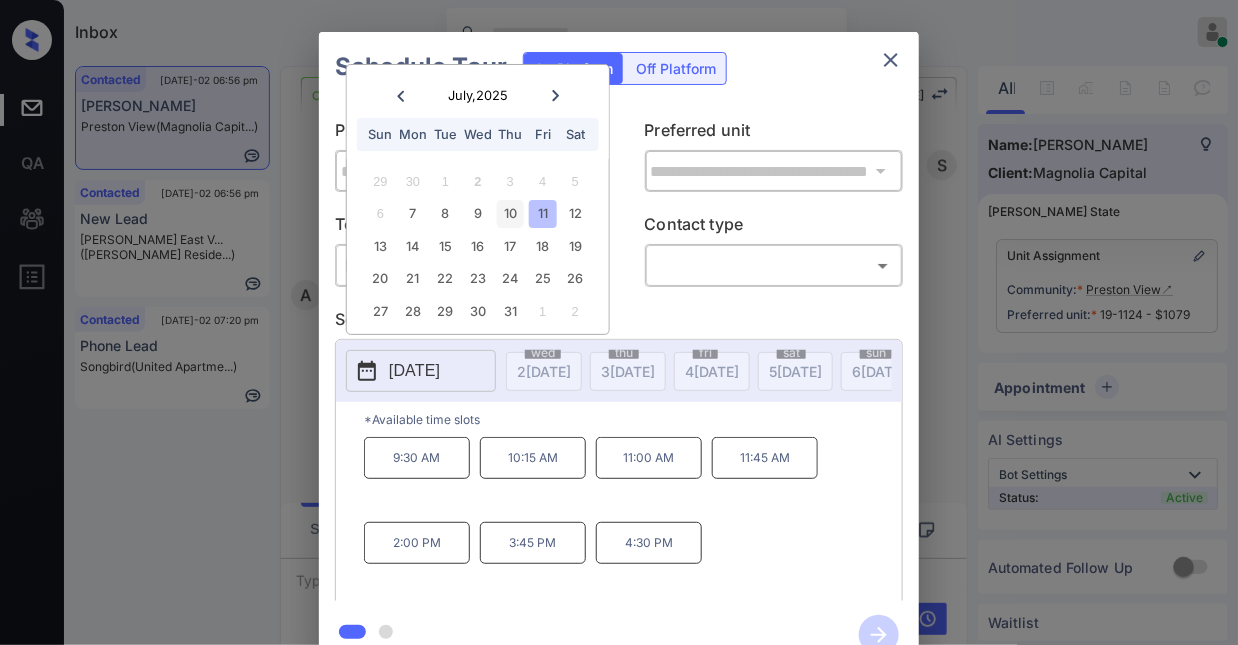 click on "10" at bounding box center [510, 213] 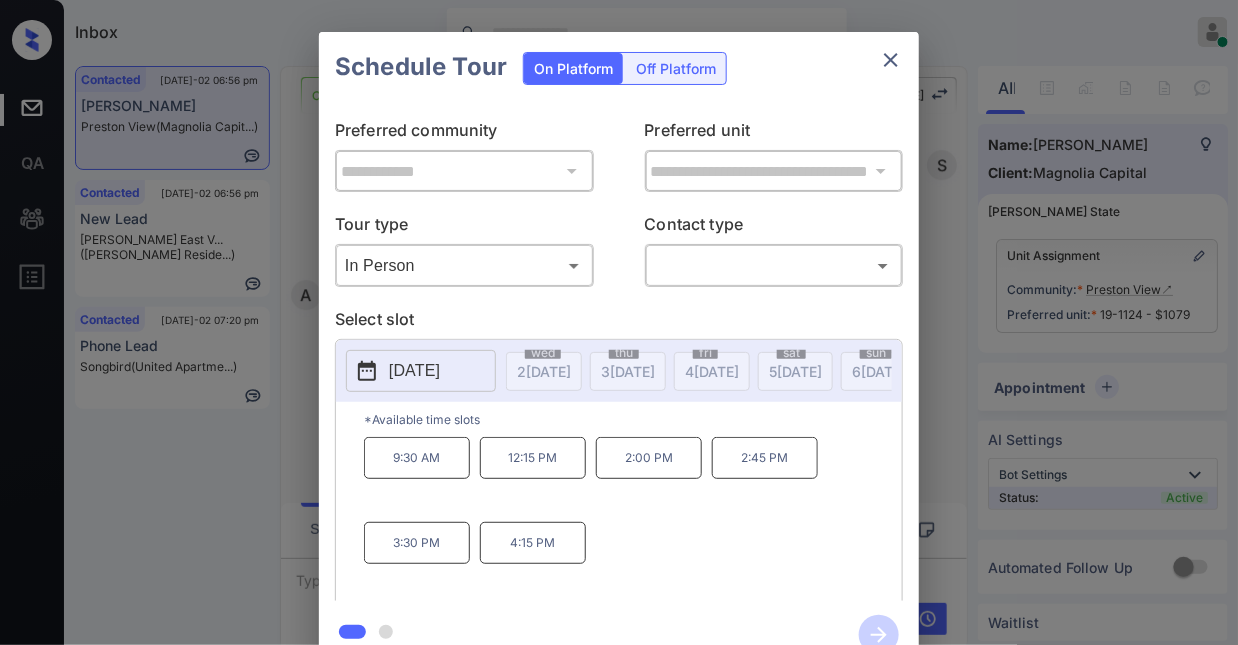 click on "**********" at bounding box center [619, 350] 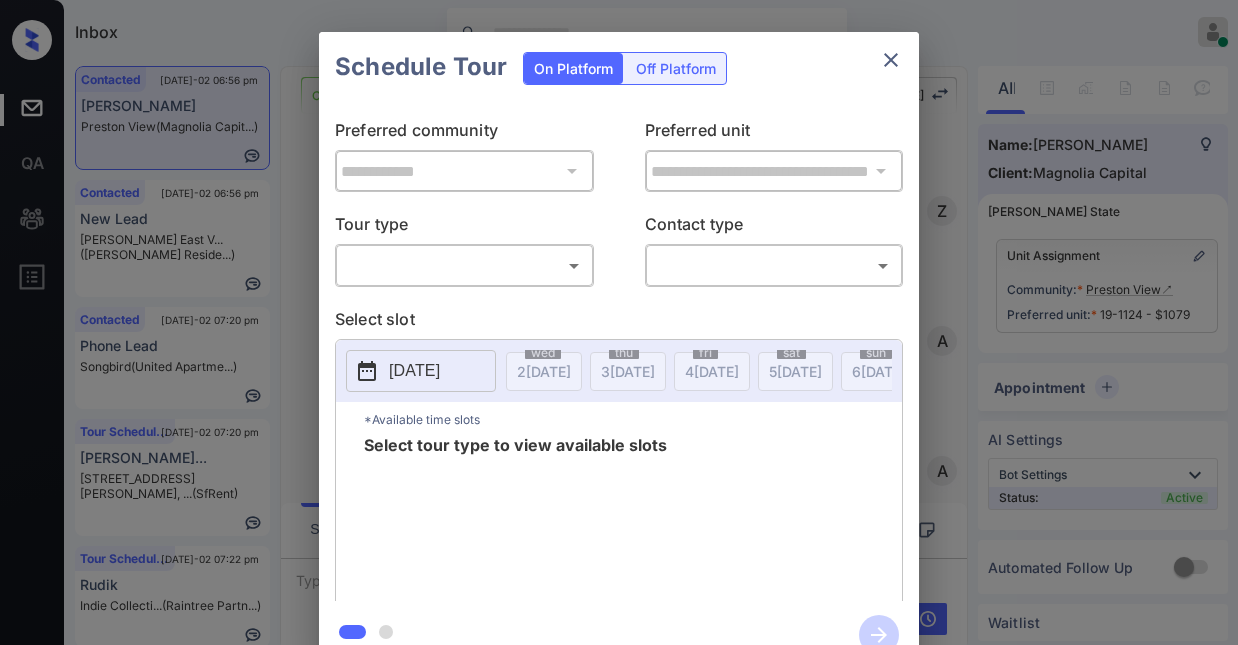 click on "Inbox Jezcil  Usanastre Online Set yourself   offline Set yourself   on break Profile Switch to  dark  mode Sign out Contacted [DATE]-02 06:56 pm   [PERSON_NAME] [PERSON_NAME] View  (Magnolia Capit...) Contacted [DATE]-02 06:56 pm   New Lead [PERSON_NAME] East V...  ([PERSON_NAME] Reside...) Contacted [DATE]-02 07:20 pm   Phone Lead Songbird  ([GEOGRAPHIC_DATA]...) Tour Scheduled [DATE]-02 07:20 pm   [PERSON_NAME]... [STREET_ADDRESS][PERSON_NAME], ...  (SfRent) Tour Scheduled [DATE]-02 07:22 pm   Rudik Indie Collecti...  (Raintree Partn...) Contacted [DATE]-02 07:23 pm   Phone Lead Songbird  ([GEOGRAPHIC_DATA]...) Contacted Lost Lead Sentiment: Angry Upon sliding the acknowledgement:  Lead will move to lost stage. * ​ SMS and call option will be set to opt out. AFM will be turned off for the lead. [PERSON_NAME] New Message [PERSON_NAME] Lead transferred to leasing agent: [PERSON_NAME] [DATE] 07:07 pm  Sync'd w  knock Z New Message Agent Lead created via webhook in Inbound stage. [DATE] 07:07 pm A New Message Agent AFM Request sent to [PERSON_NAME]. [DATE] 07:07 pm A Agent A K" at bounding box center [619, 322] 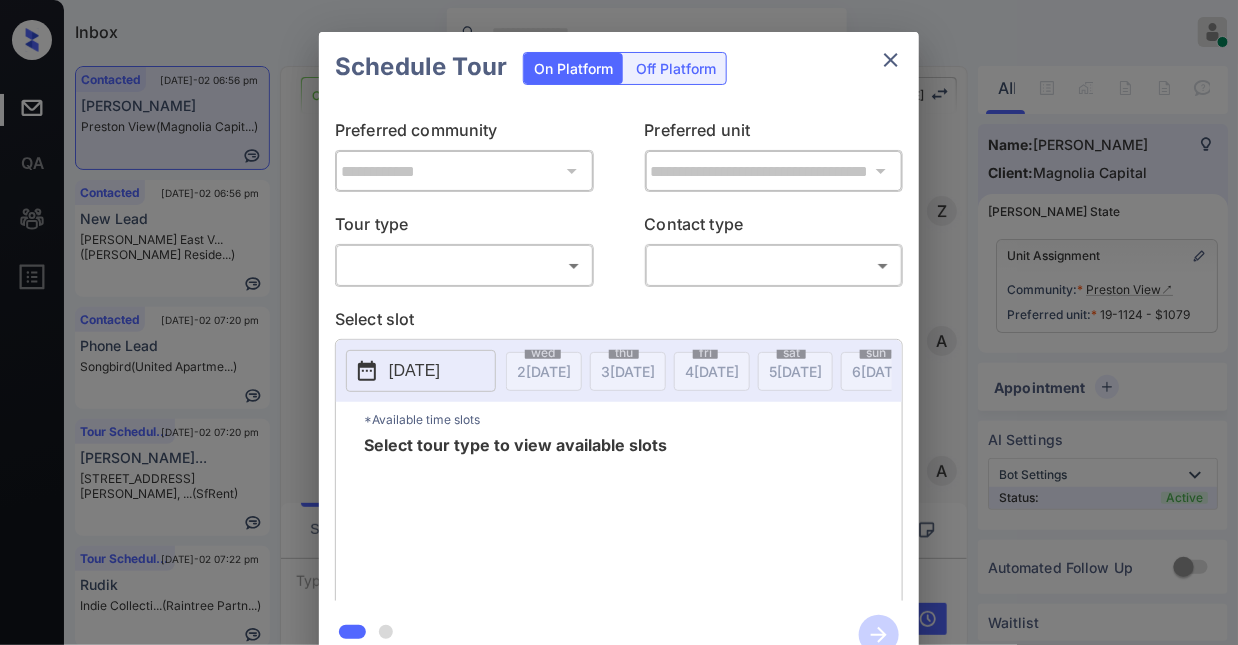 scroll, scrollTop: 13523, scrollLeft: 0, axis: vertical 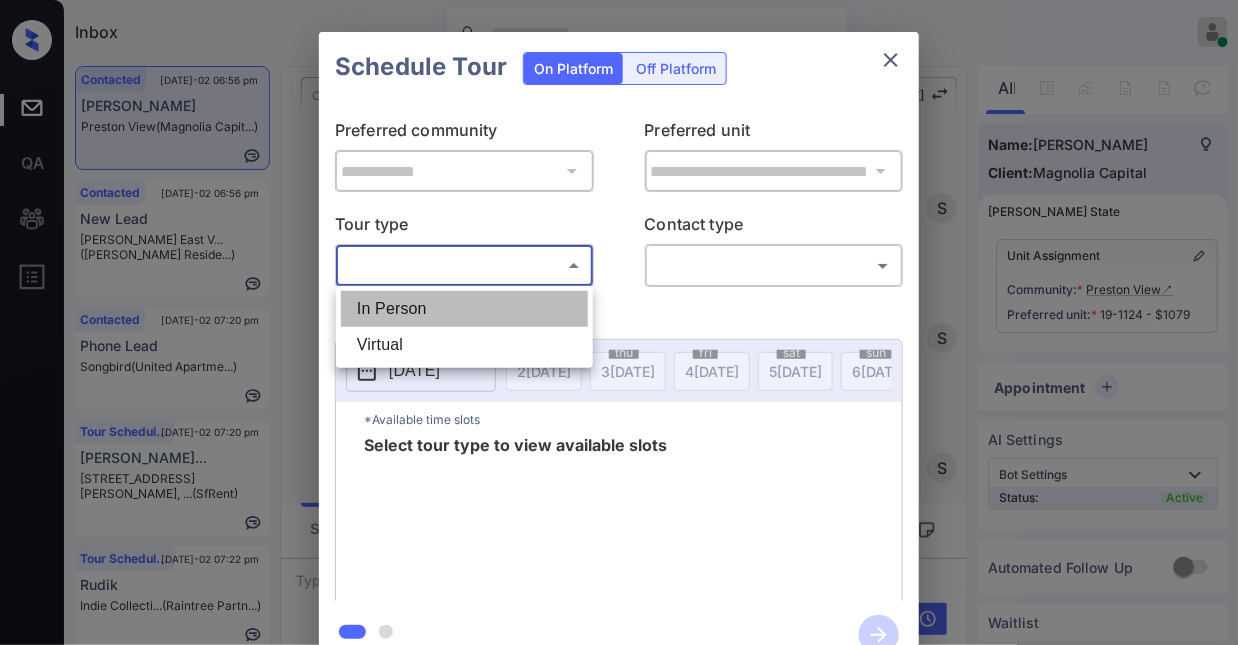 drag, startPoint x: 492, startPoint y: 306, endPoint x: 578, endPoint y: 633, distance: 338.1198 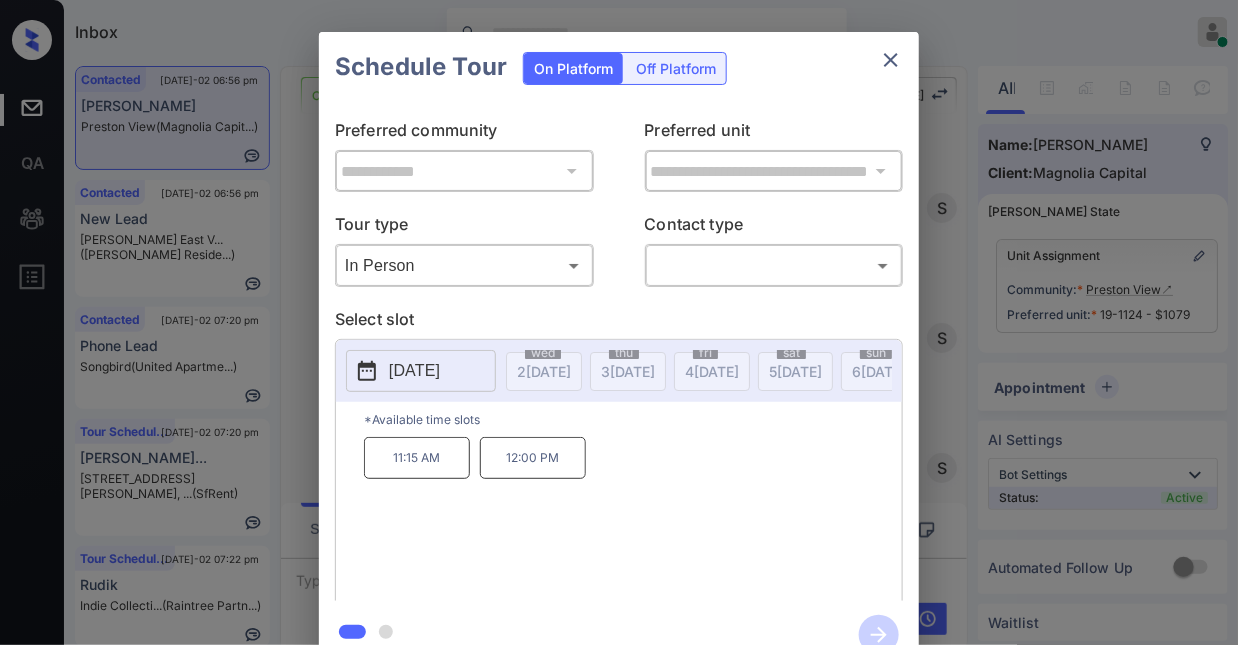 drag, startPoint x: 464, startPoint y: 374, endPoint x: 465, endPoint y: 360, distance: 14.035668 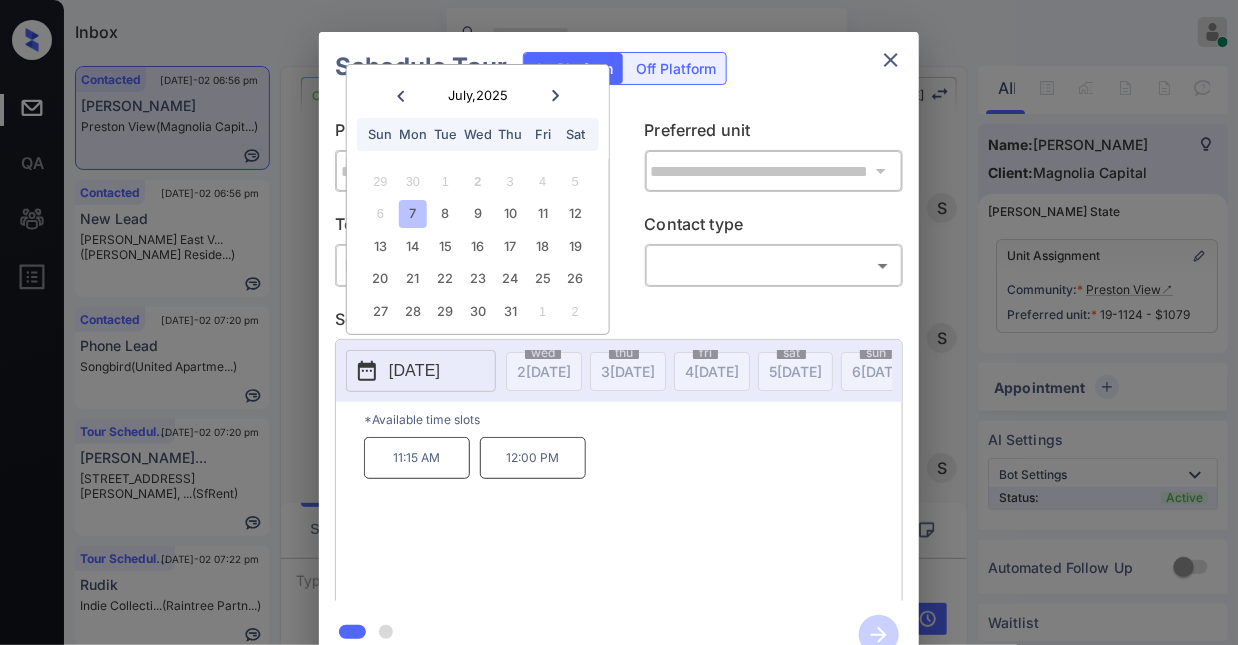 click on "[DATE] July ,  2025 Sun Mon Tue Wed Thu Fri Sat 29 30 1 2 3 4 5 6 7 8 9 10 11 12 13 14 15 16 17 18 19 20 21 22 23 24 25 26 27 28 29 30 31 1 2 [DATE] [DATE] [DATE] [DATE] [DATE] [DATE] [DATE] [DATE] [DATE] [DATE] [DATE] [DATE] [DATE] [DATE] [DATE] [DATE] [DATE] [DATE] [DATE] [DATE] [DATE] [DATE] [DATE] [DATE] [DATE] [DATE] [DATE] [DATE] [DATE] [DATE] [DATE] [DATE] [DATE] [DATE] [DATE] [DATE] [DATE] [DATE] [DATE] [DATE] [DATE] [DATE] [DATE] [DATE] [DATE] [DATE] [DATE] [DATE] [DATE] [DATE] [DATE] [DATE] [DATE] [DATE] [DATE] [DATE] [DATE] [DATE] [DATE] [DATE]" at bounding box center (619, 371) 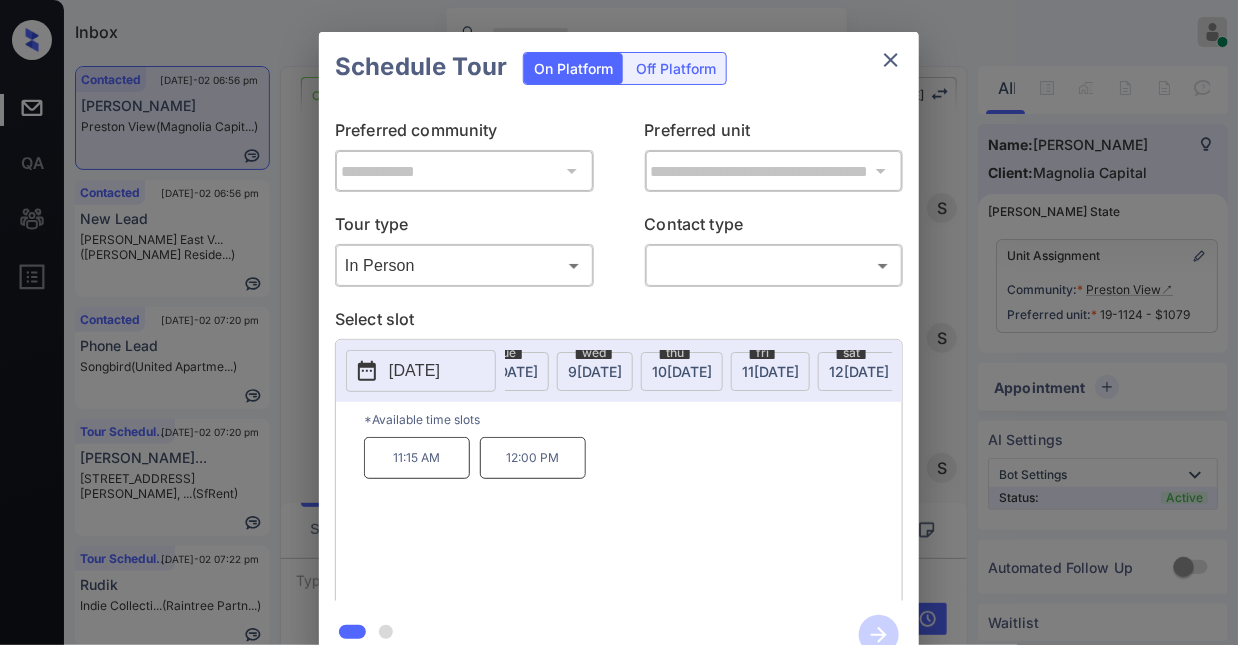 scroll, scrollTop: 0, scrollLeft: 525, axis: horizontal 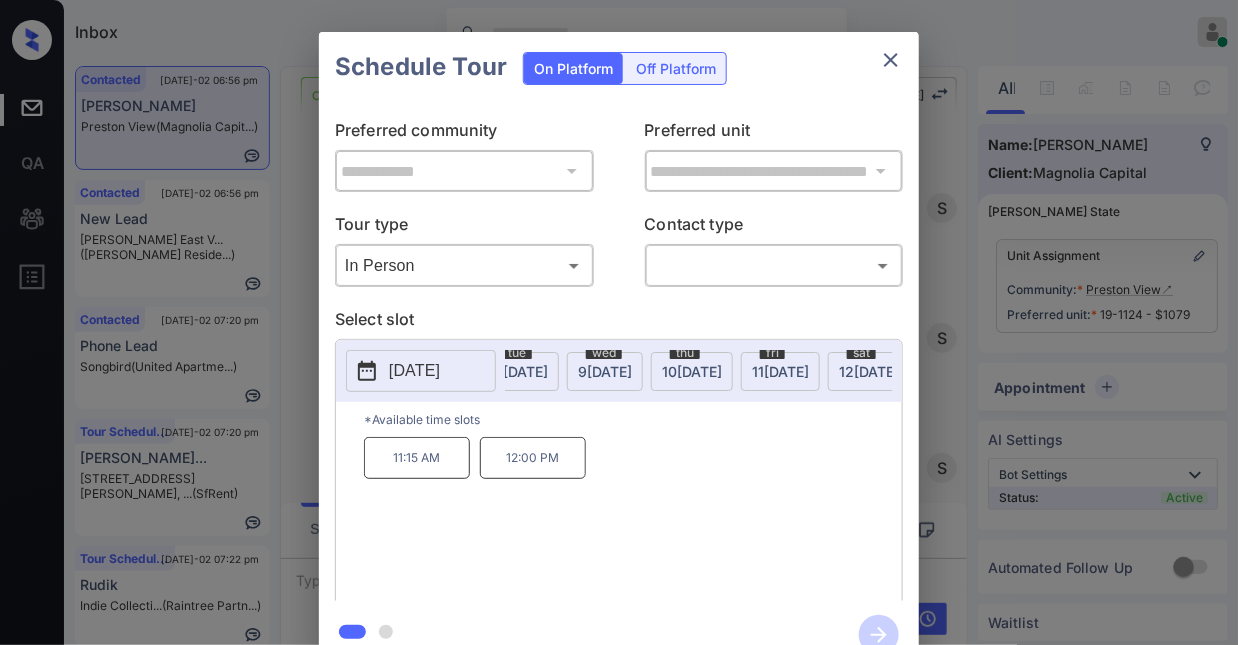 click on "[DATE]" at bounding box center (19, 371) 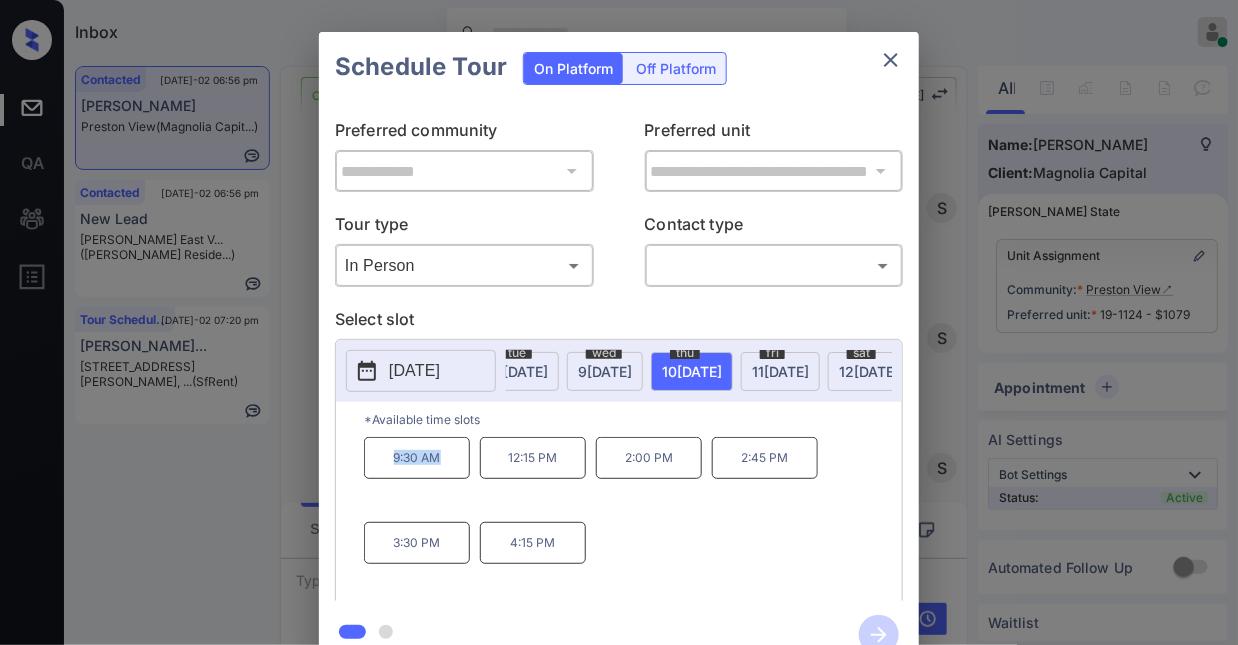 drag, startPoint x: 369, startPoint y: 472, endPoint x: 441, endPoint y: 479, distance: 72.33948 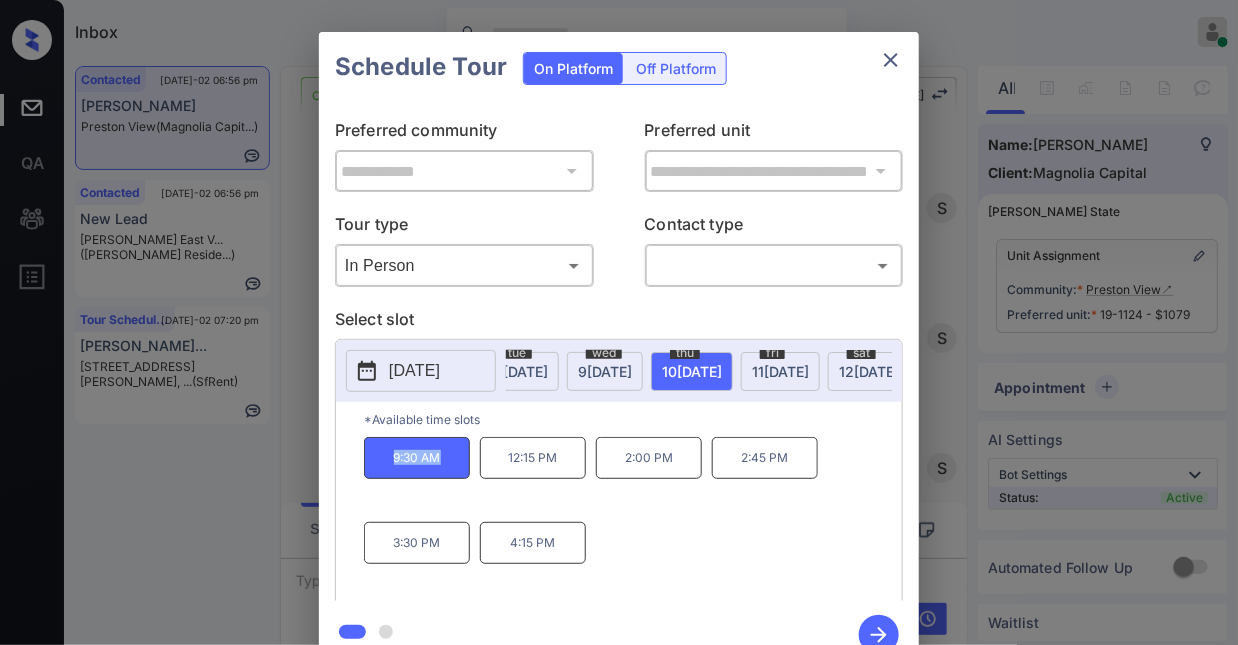 copy on "9:30 AM" 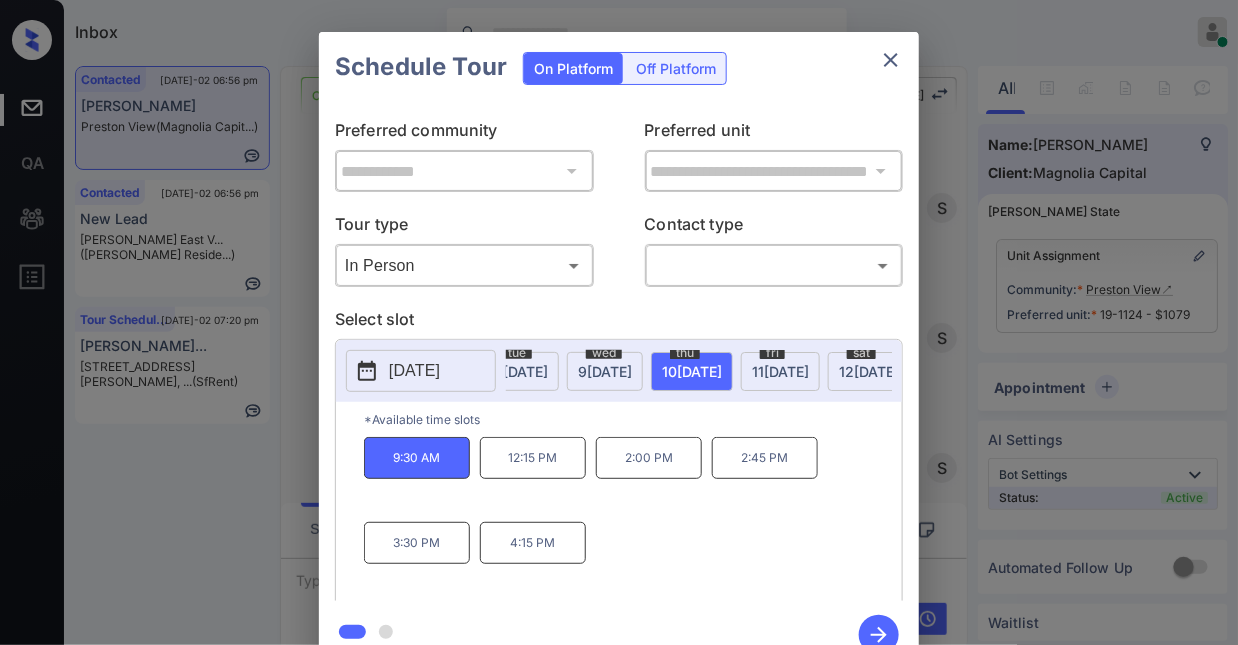 click on "**********" at bounding box center (619, 350) 